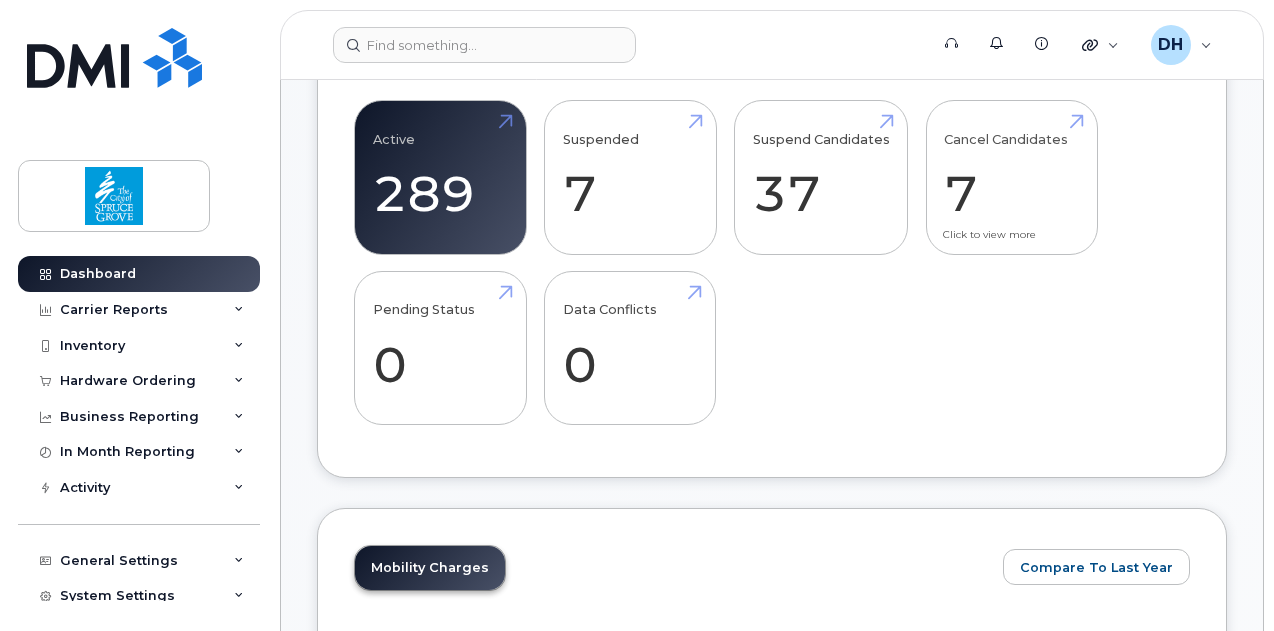 scroll, scrollTop: 600, scrollLeft: 0, axis: vertical 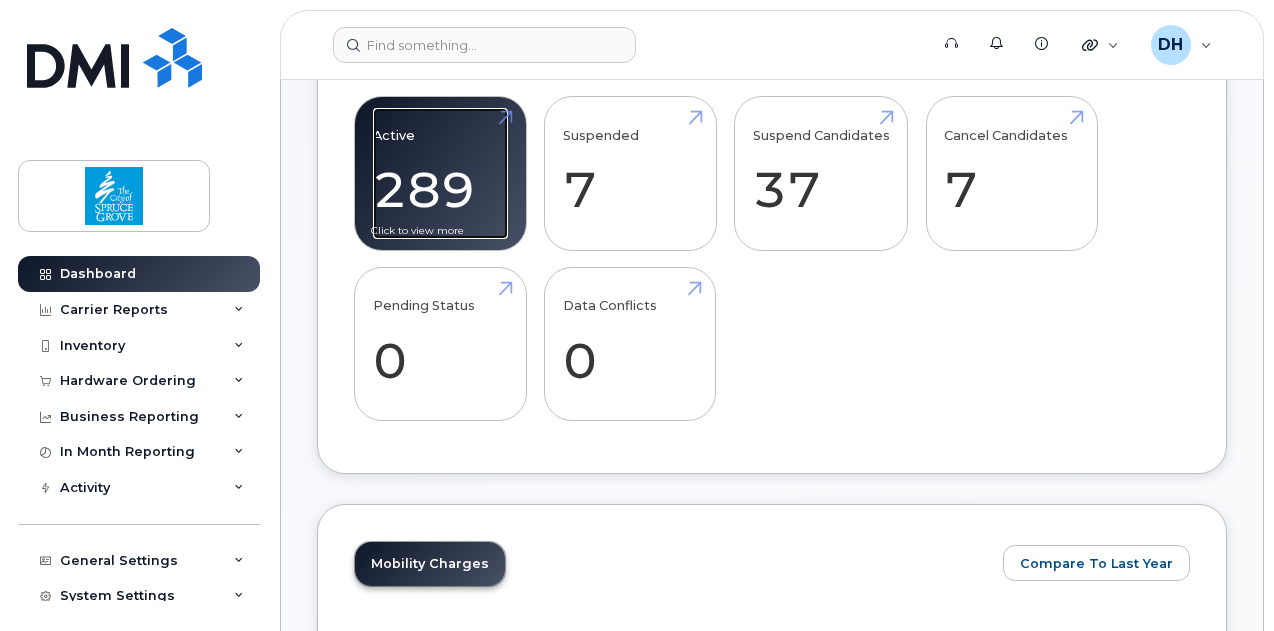 click on "Active
289" at bounding box center (440, 174) 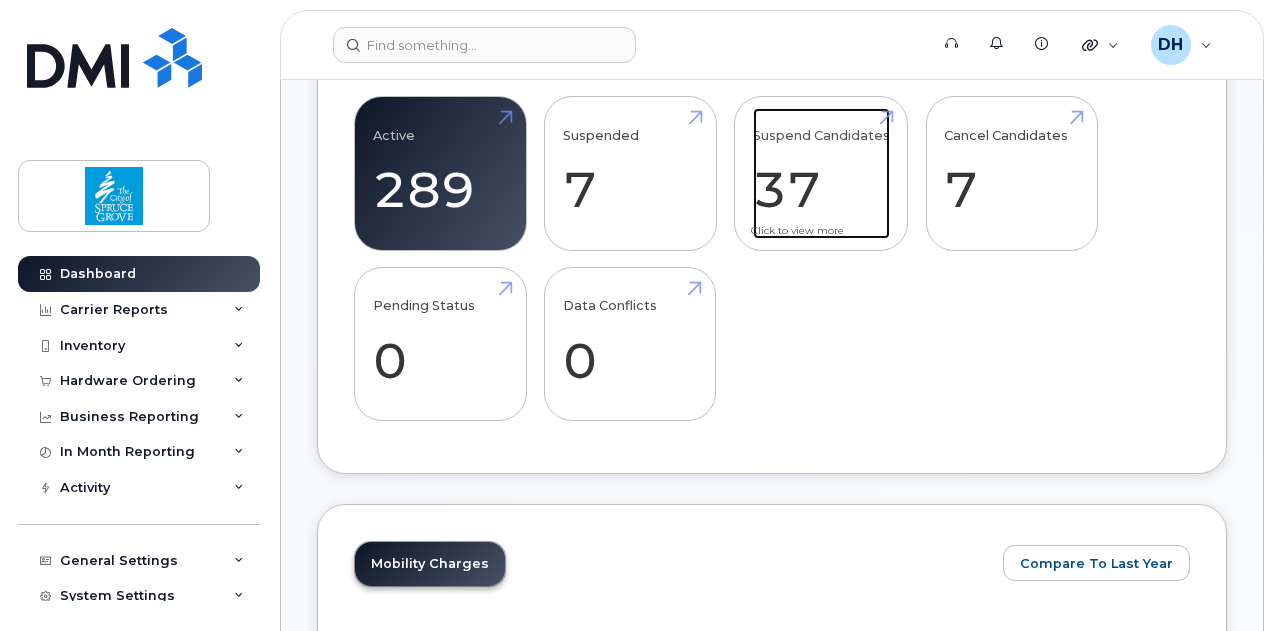 click on "Suspend Candidates
37" at bounding box center (821, 174) 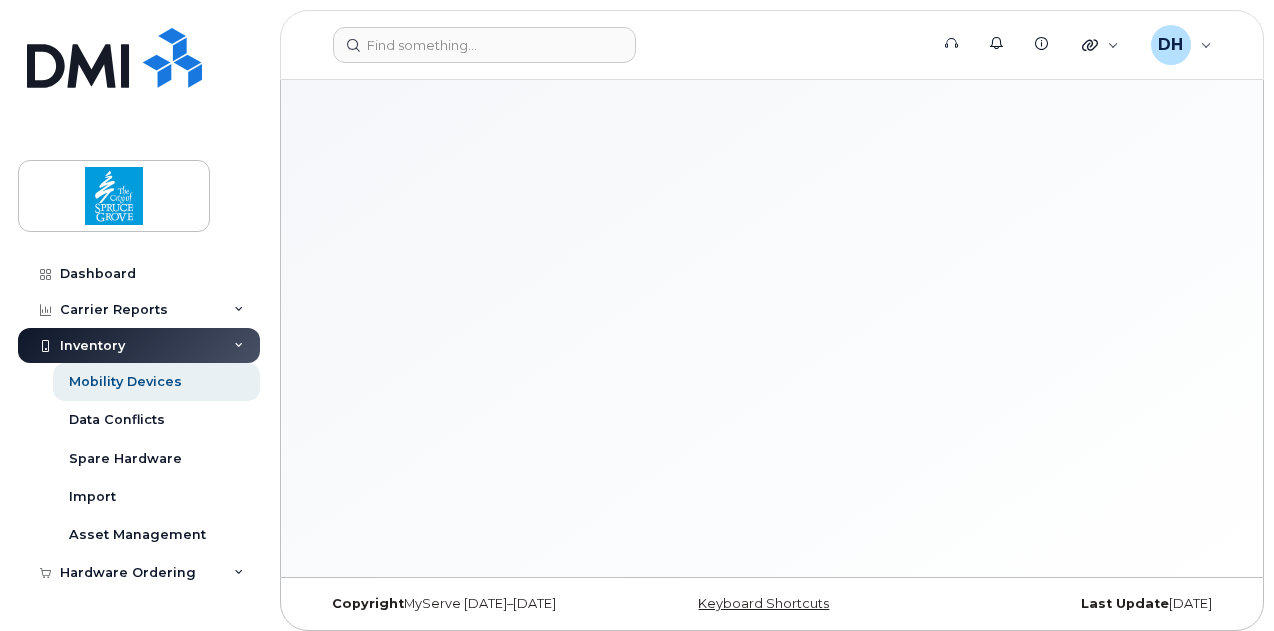 scroll, scrollTop: 0, scrollLeft: 0, axis: both 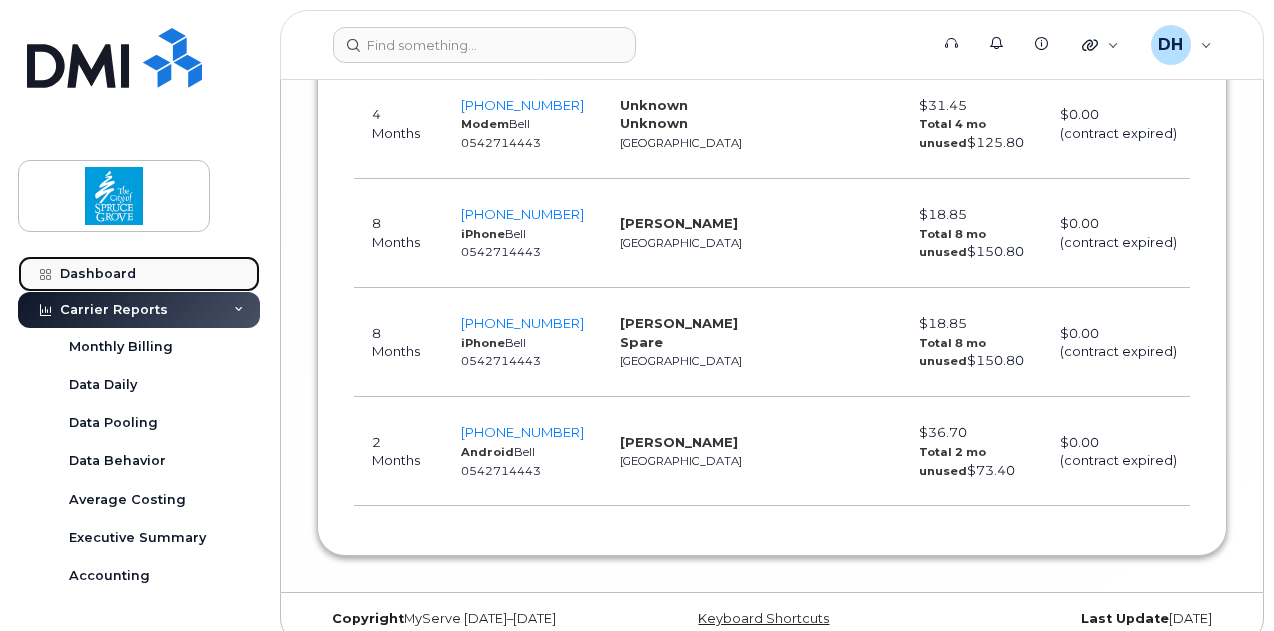 click on "Dashboard" at bounding box center (98, 274) 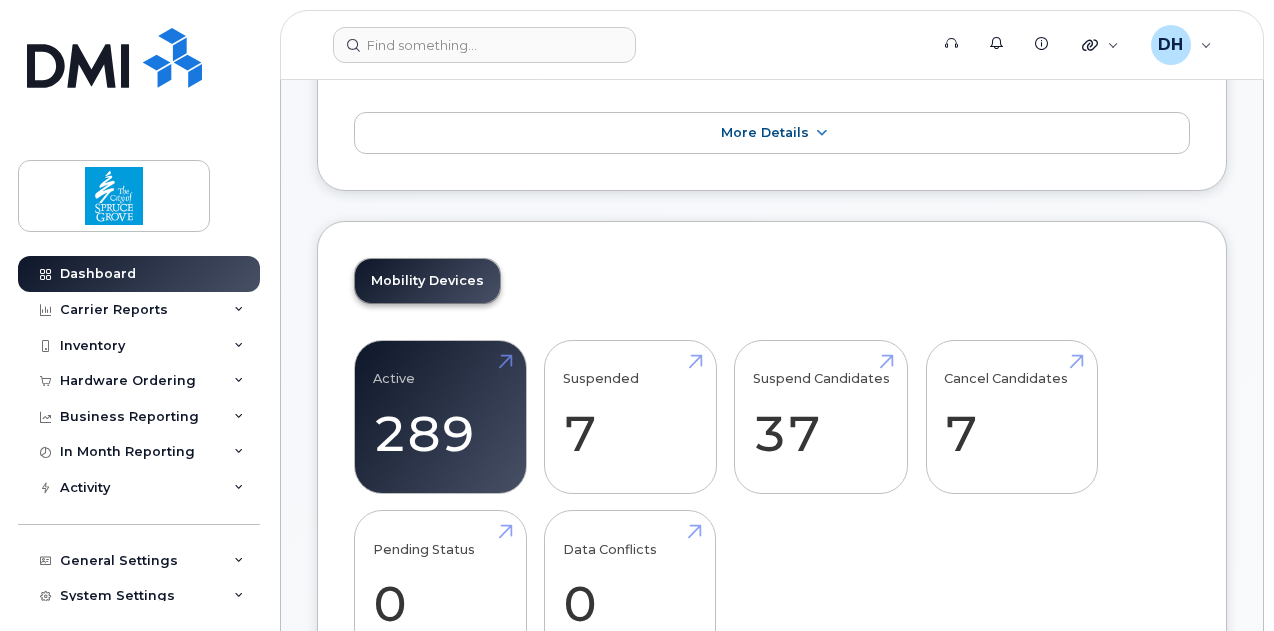 scroll, scrollTop: 300, scrollLeft: 0, axis: vertical 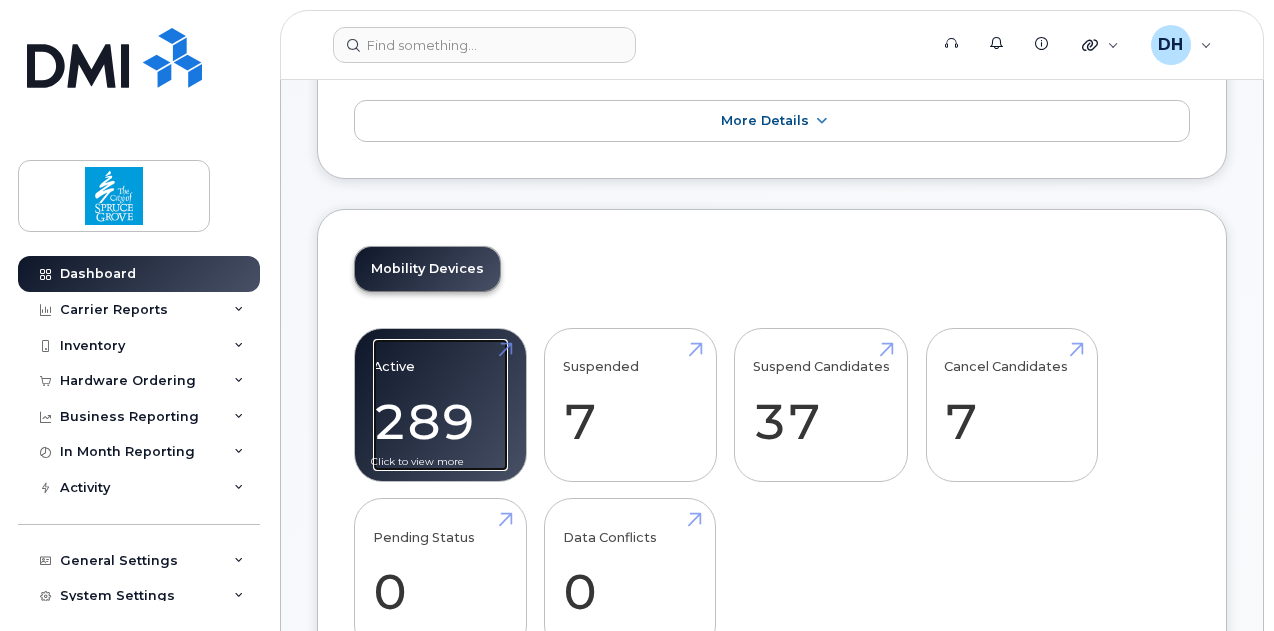 click on "Active
289" at bounding box center (440, 405) 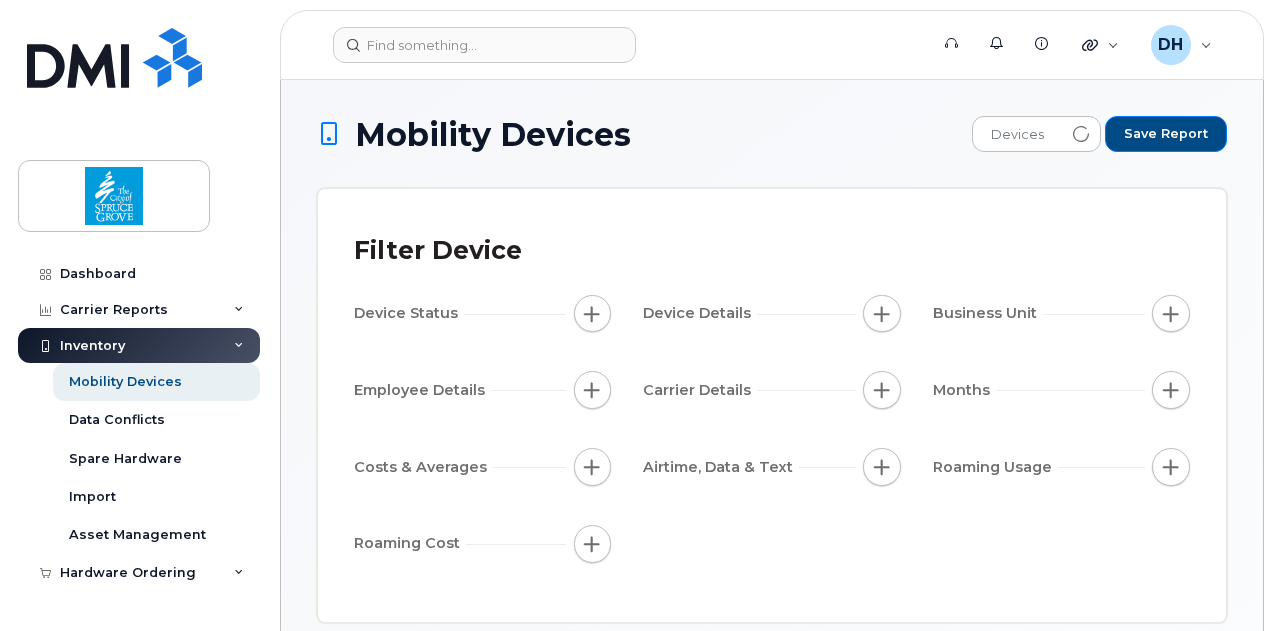 scroll, scrollTop: 0, scrollLeft: 0, axis: both 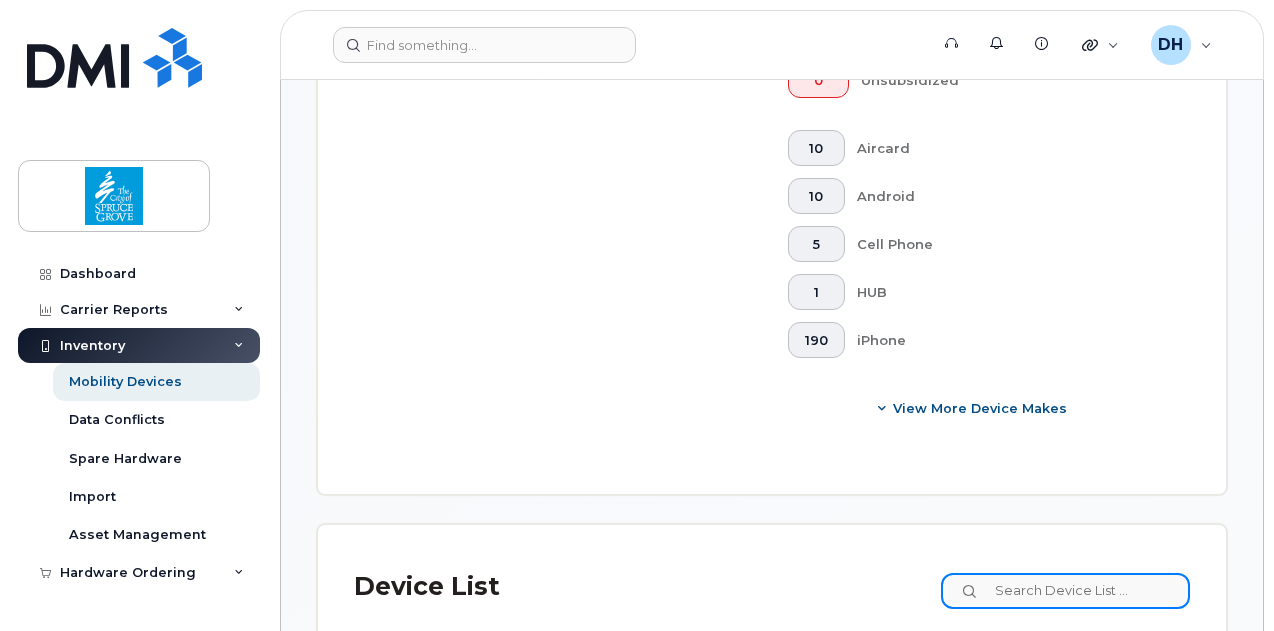 click 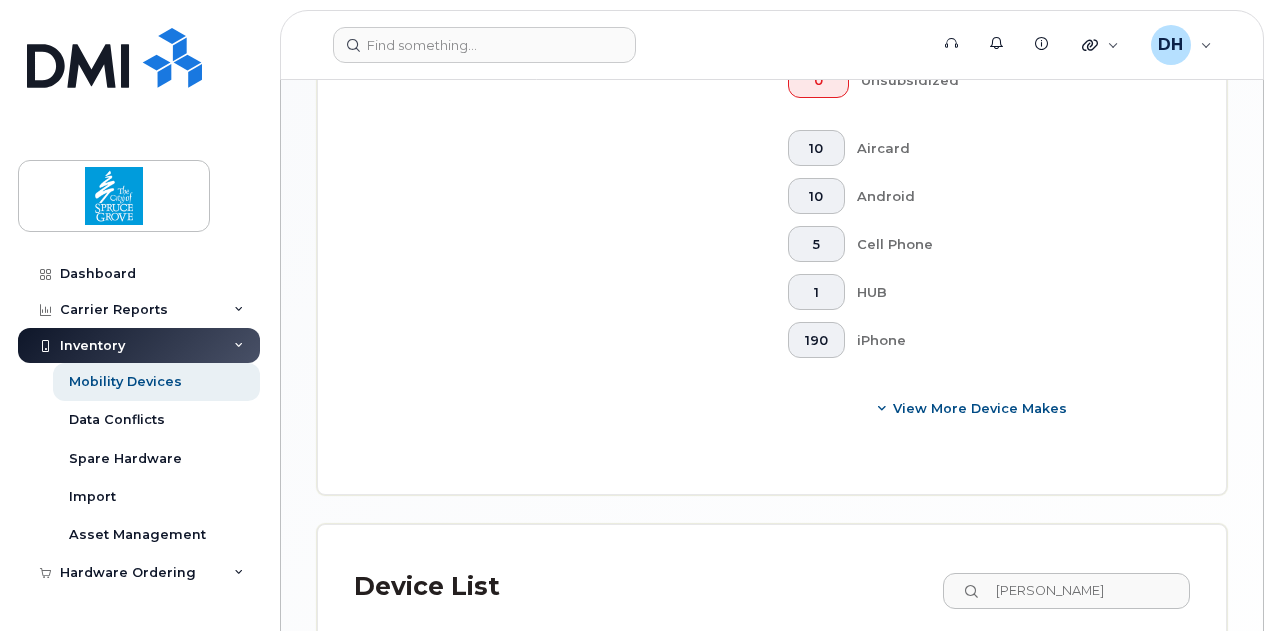 click on "Cori Mccallum" 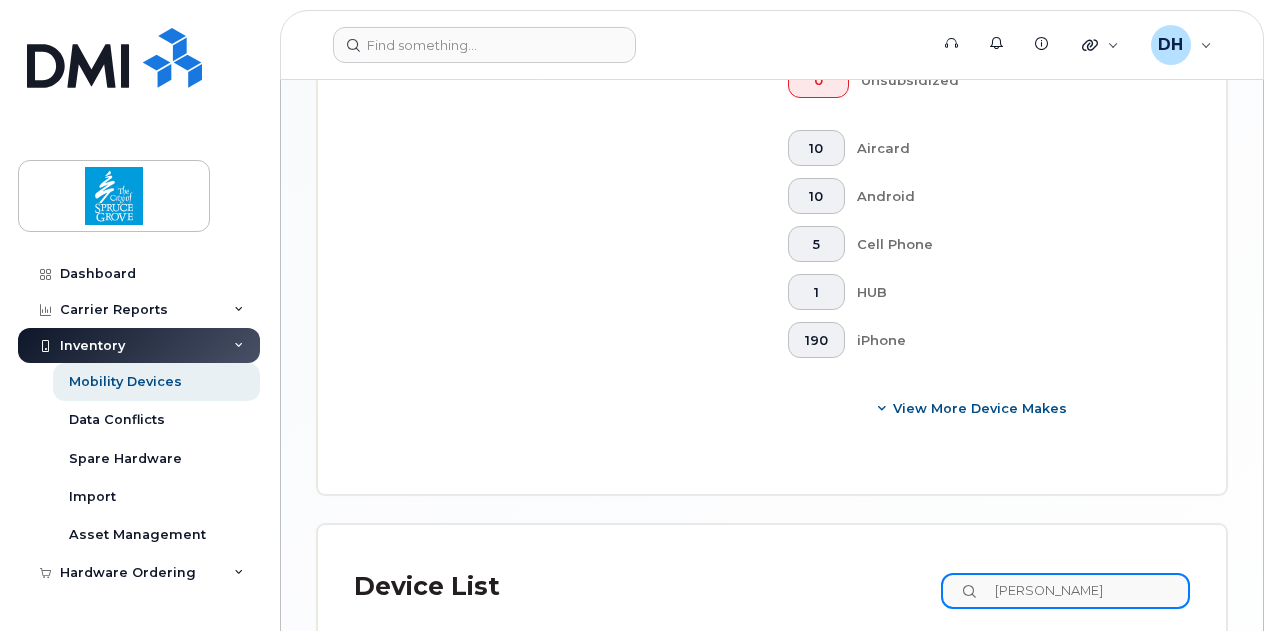 drag, startPoint x: 1074, startPoint y: 293, endPoint x: 990, endPoint y: 289, distance: 84.095184 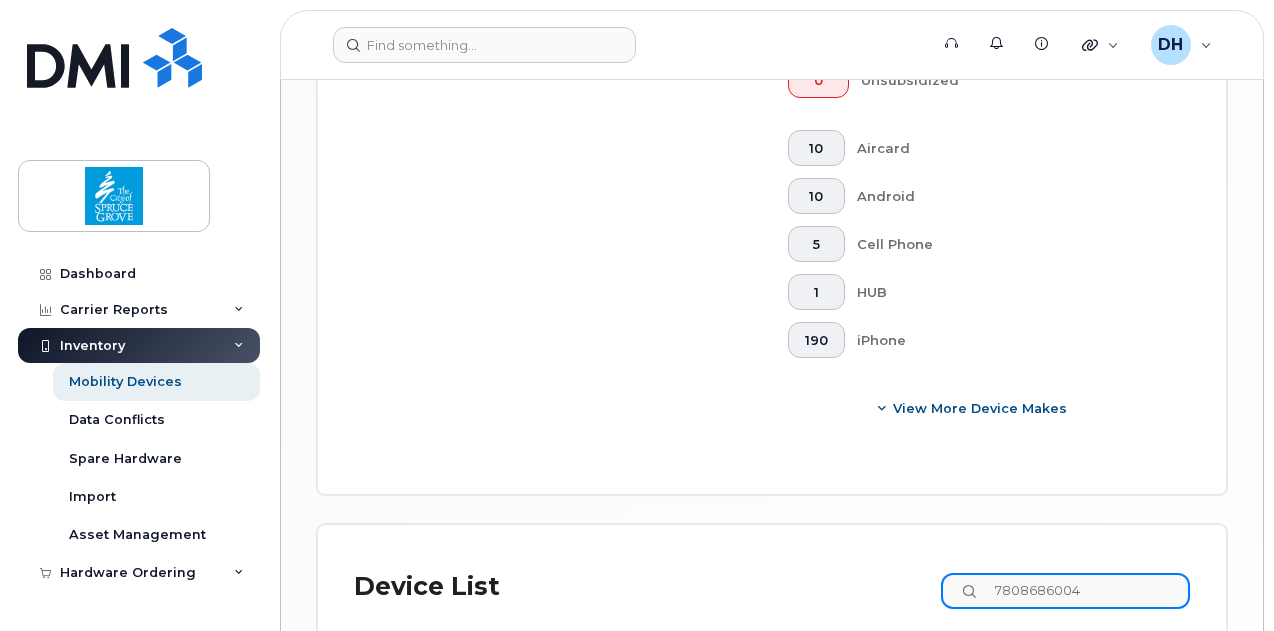 type on "7808686004" 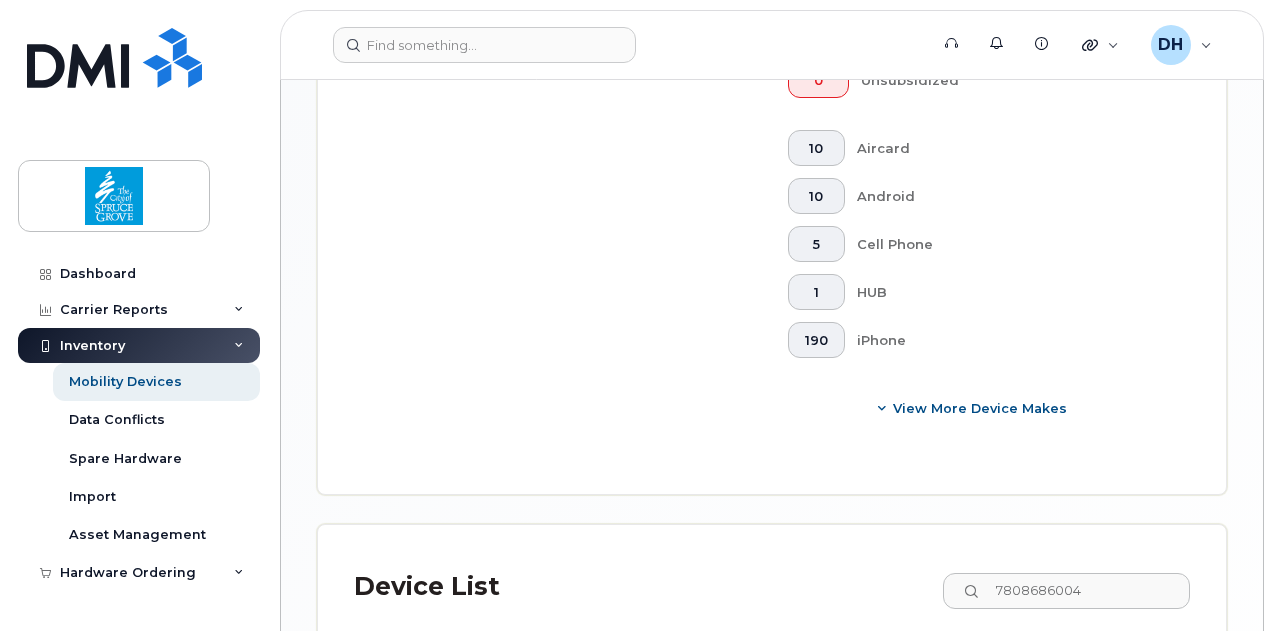 click on "Unknown Unknown" 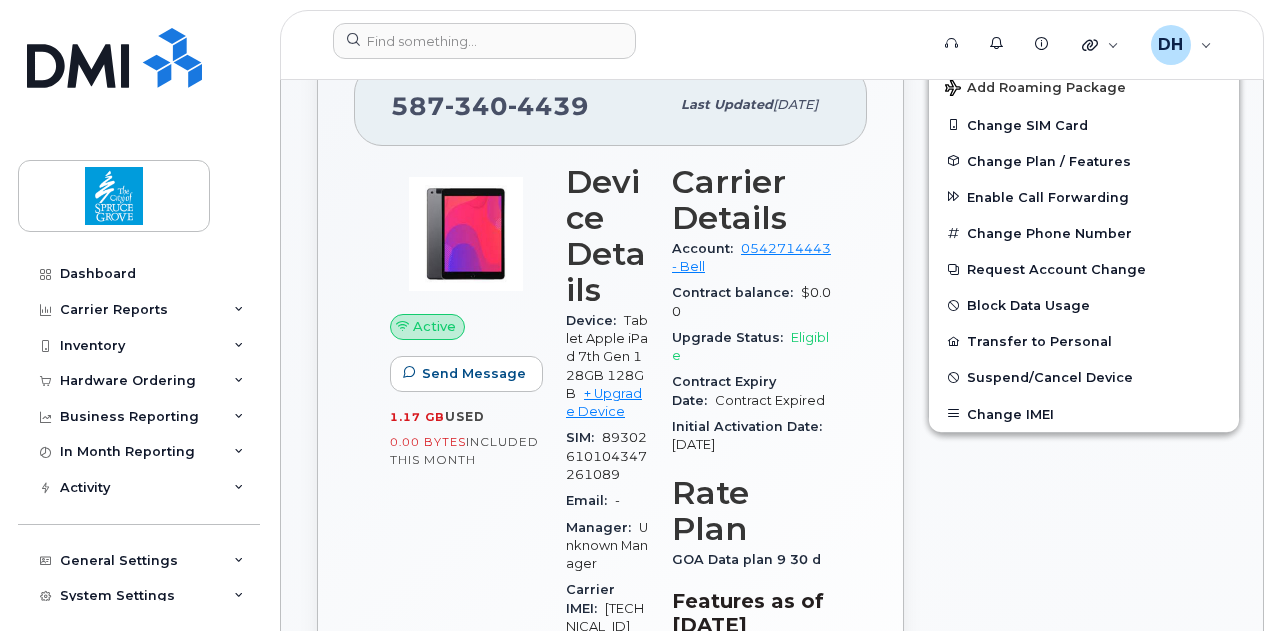 scroll, scrollTop: 400, scrollLeft: 0, axis: vertical 